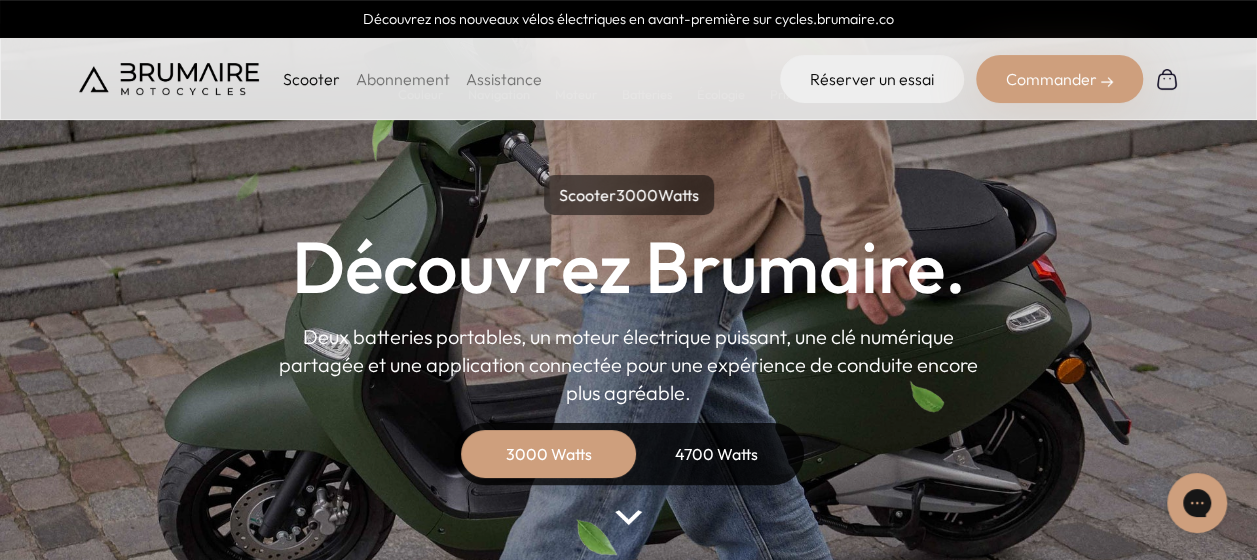 scroll, scrollTop: 0, scrollLeft: 0, axis: both 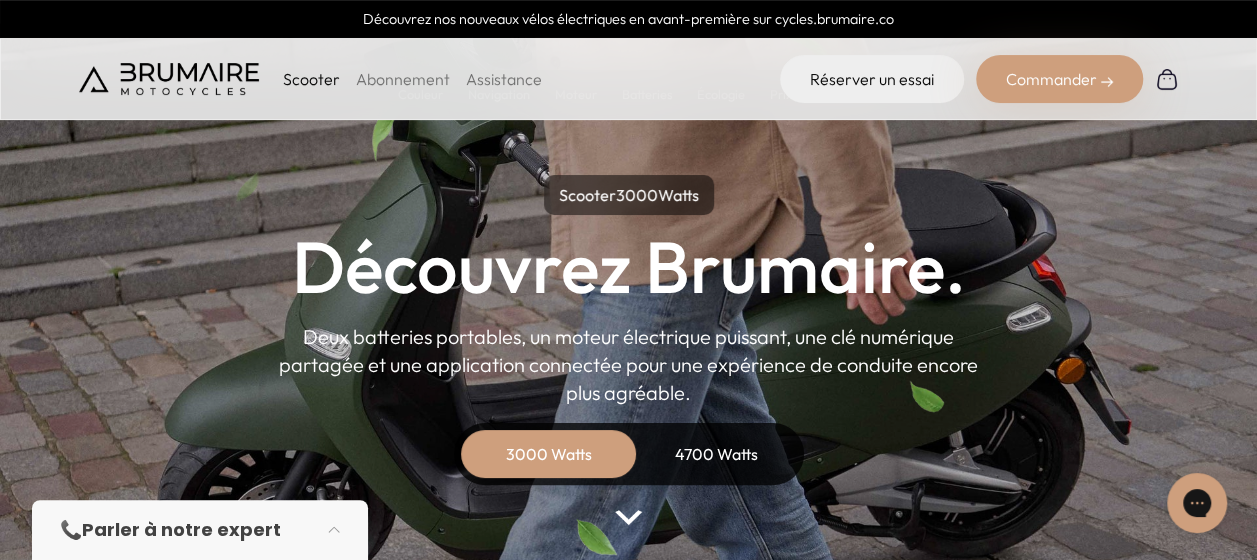 click on "4700 Watts" at bounding box center [717, 454] 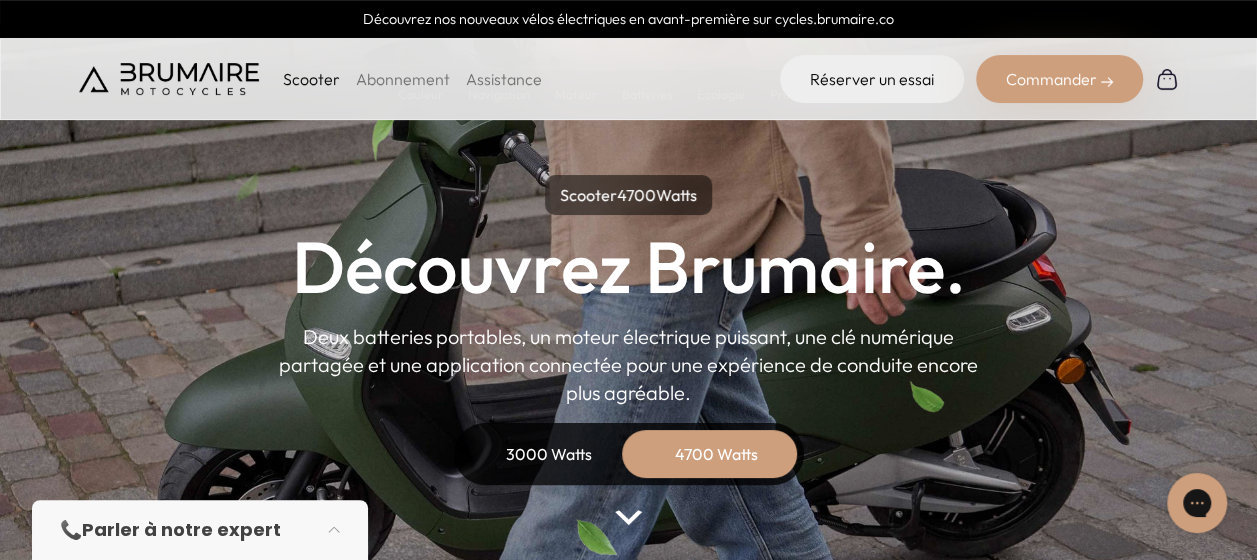 click on "Abonnement" at bounding box center (403, 79) 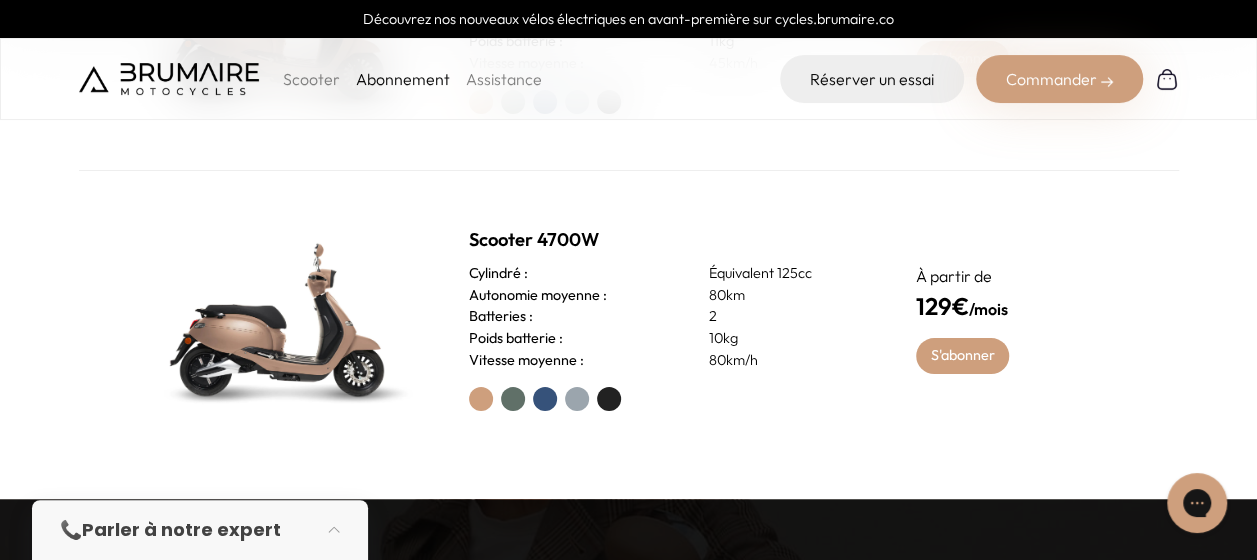 scroll, scrollTop: 897, scrollLeft: 0, axis: vertical 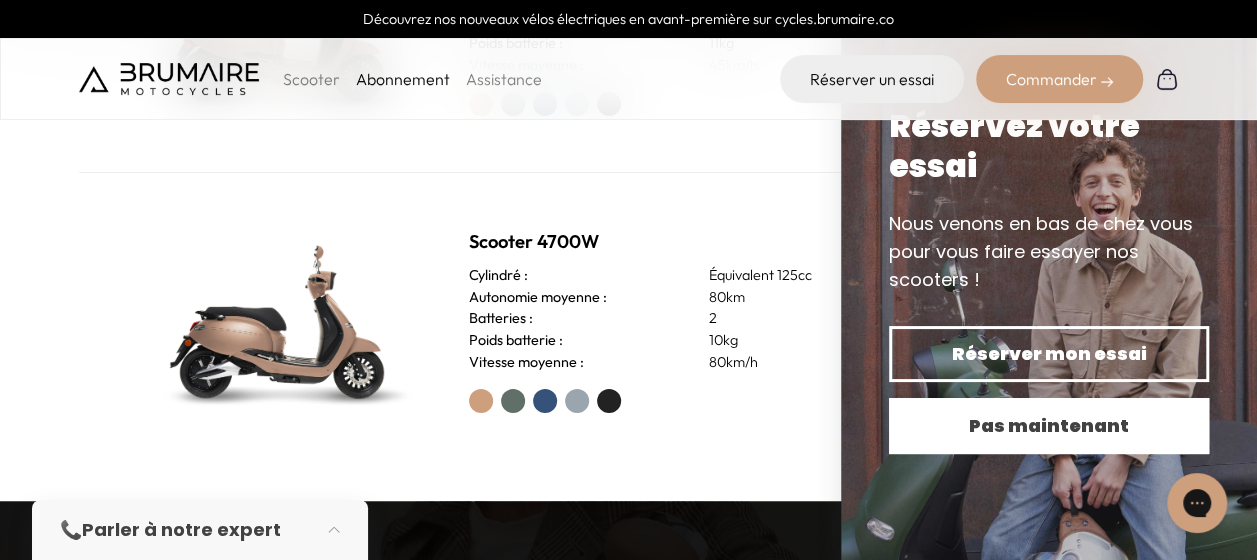 click on "Pas maintenant" at bounding box center [1049, 426] 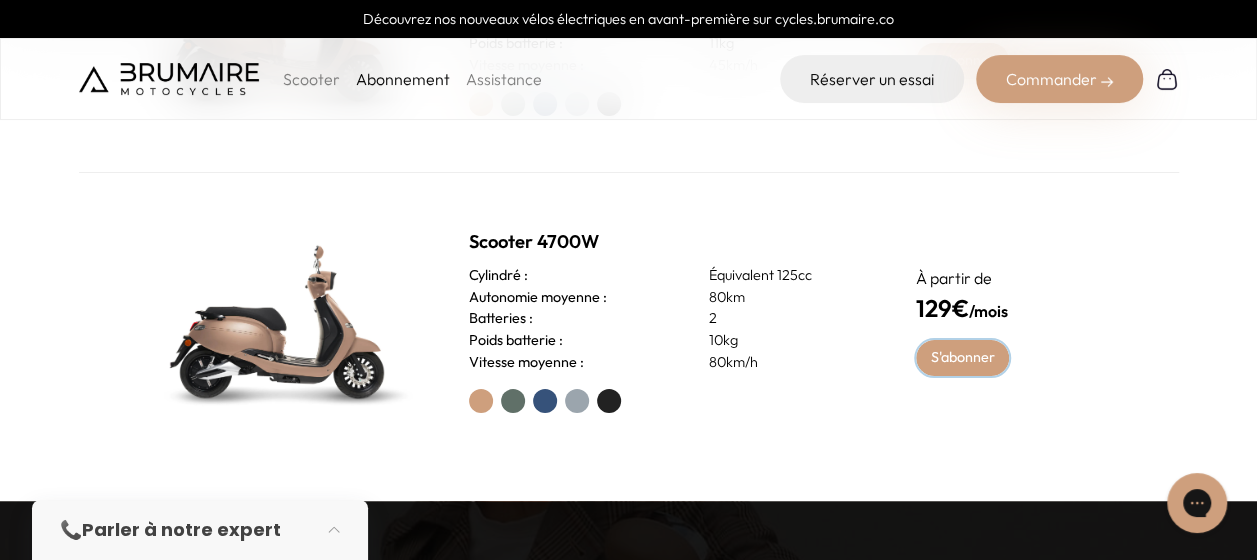 click on "S'abonner" at bounding box center [962, 358] 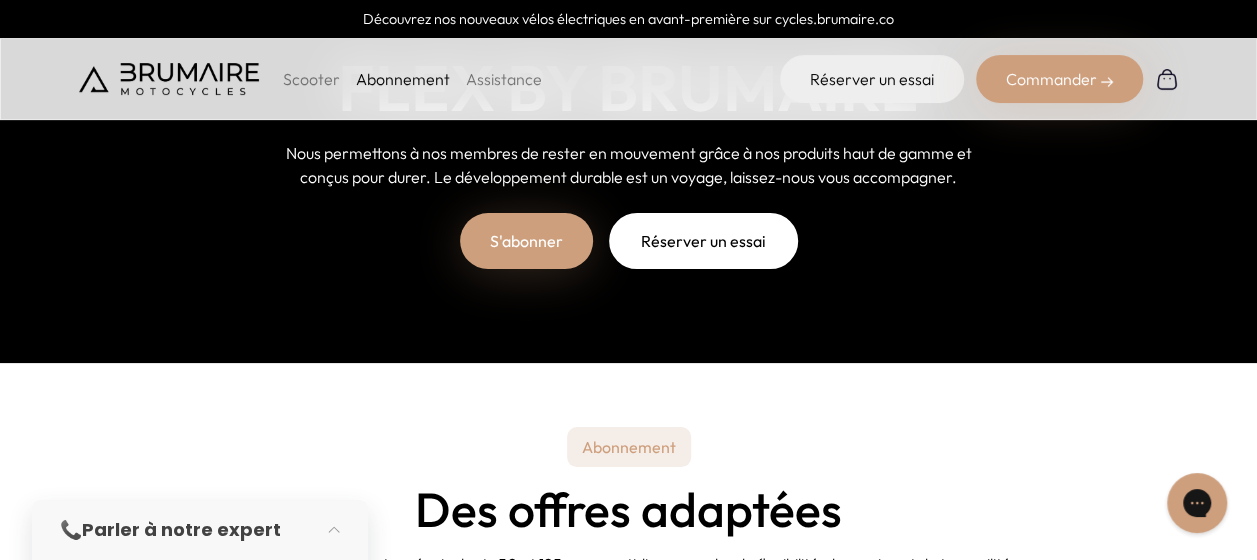 scroll, scrollTop: 0, scrollLeft: 0, axis: both 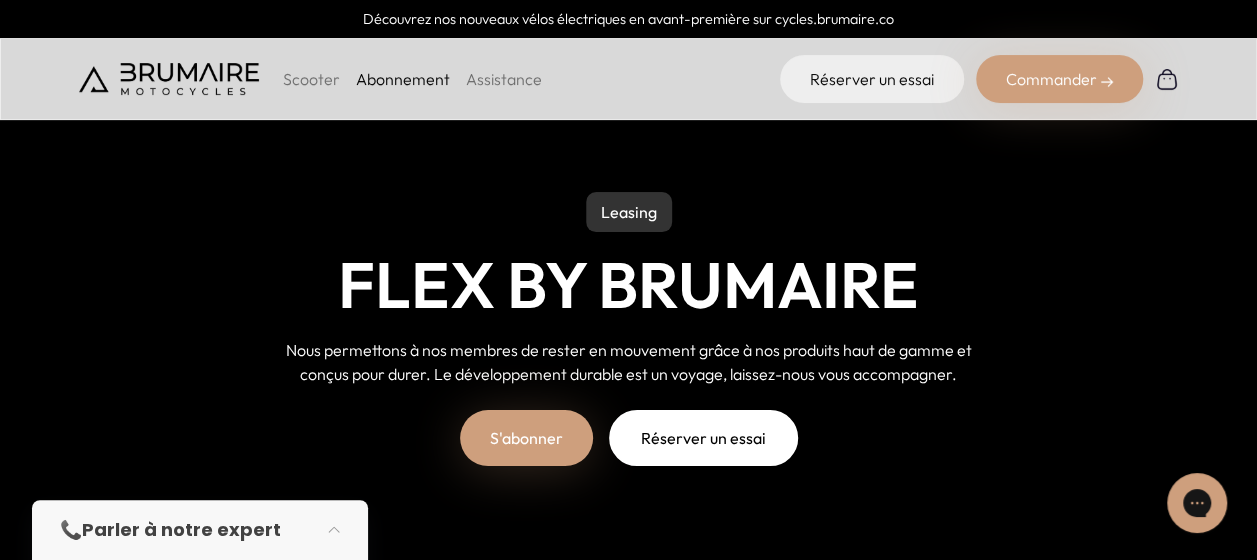 click on "Scooter" at bounding box center (311, 79) 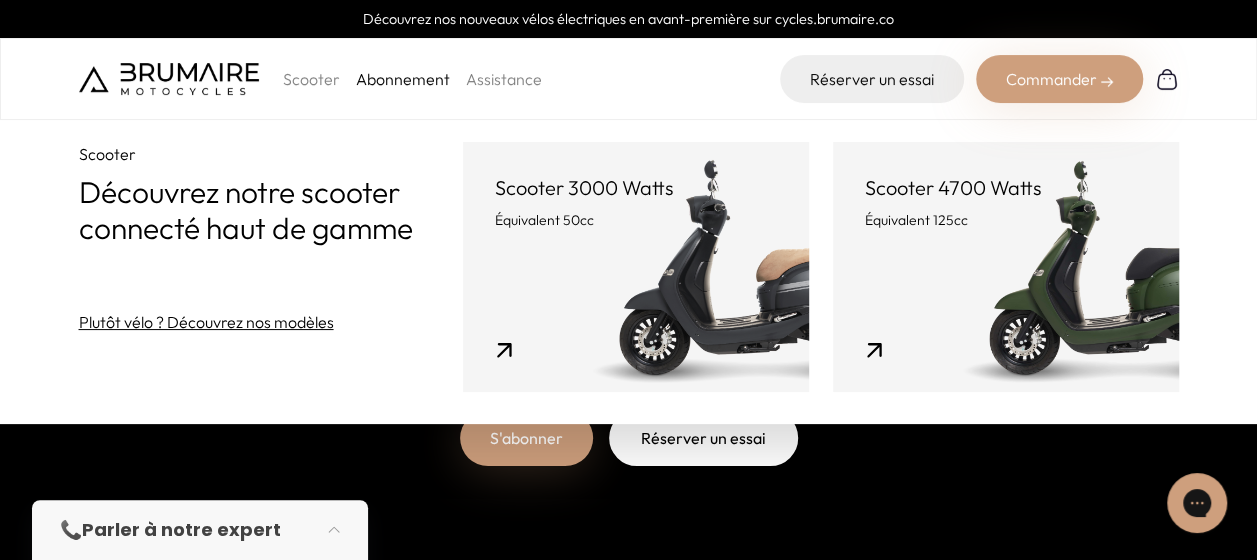 click on "Scooter 4700 Watts
Équivalent 125cc" at bounding box center (1006, 267) 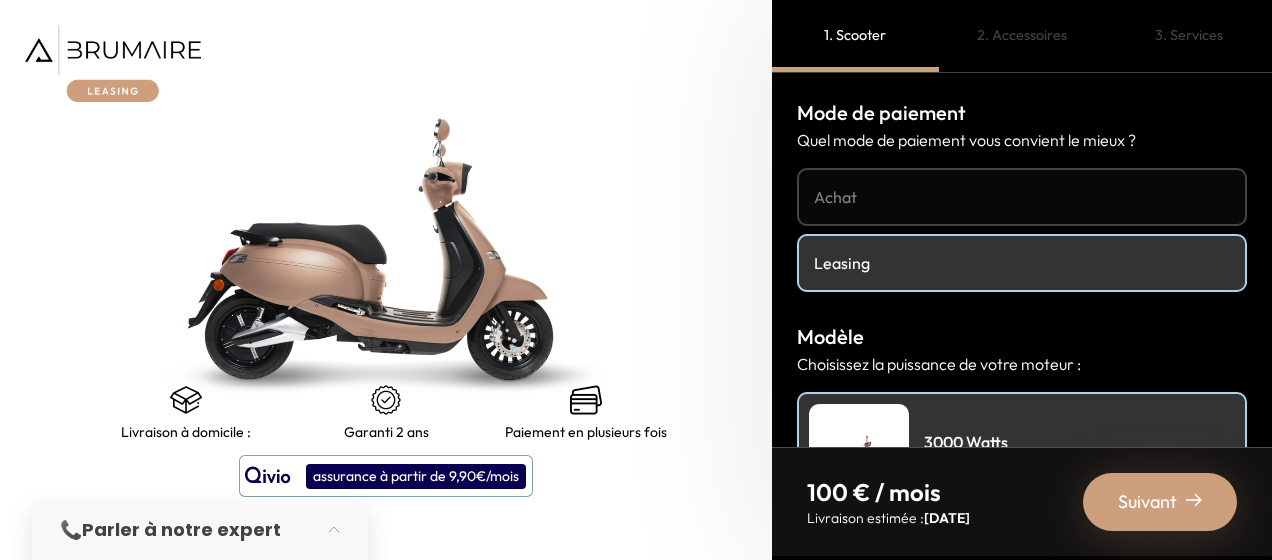 scroll, scrollTop: 0, scrollLeft: 0, axis: both 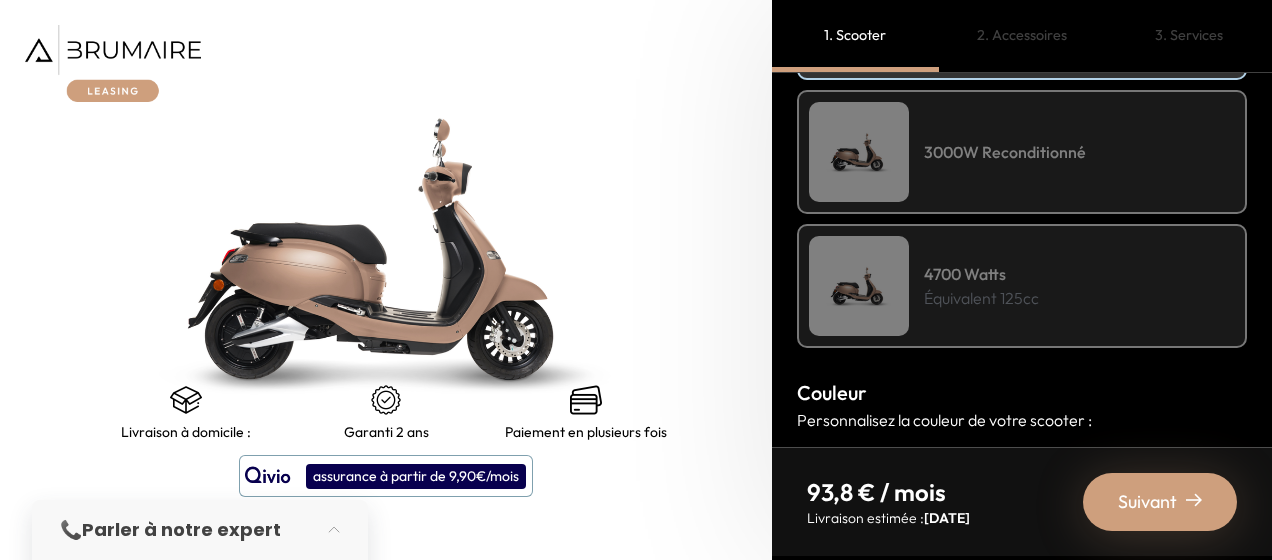click on "Équivalent 125cc" at bounding box center [981, 298] 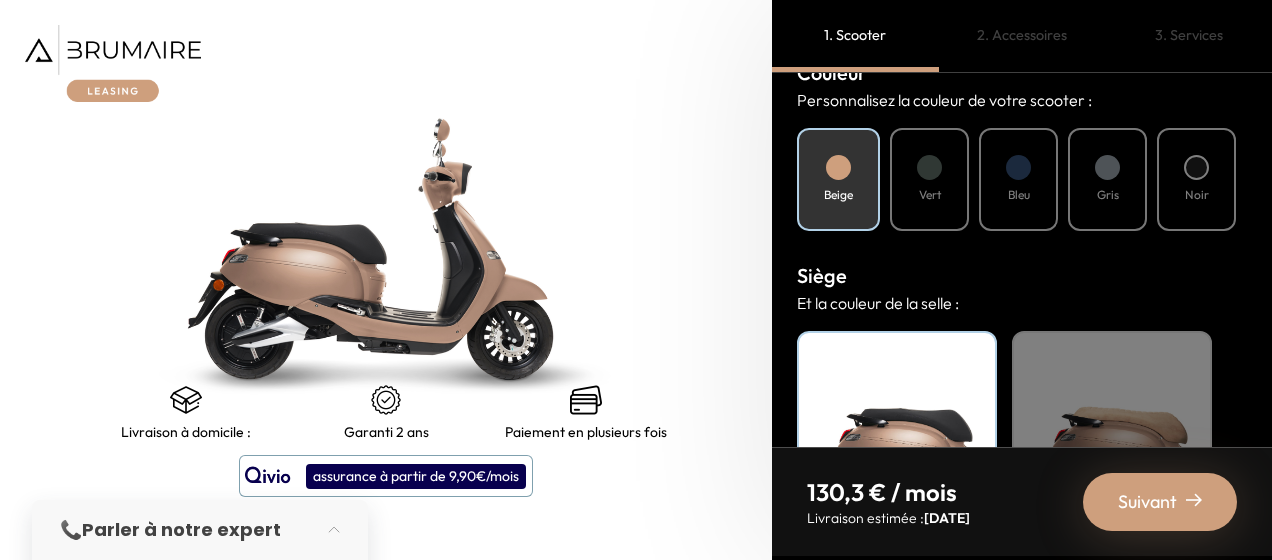 scroll, scrollTop: 757, scrollLeft: 0, axis: vertical 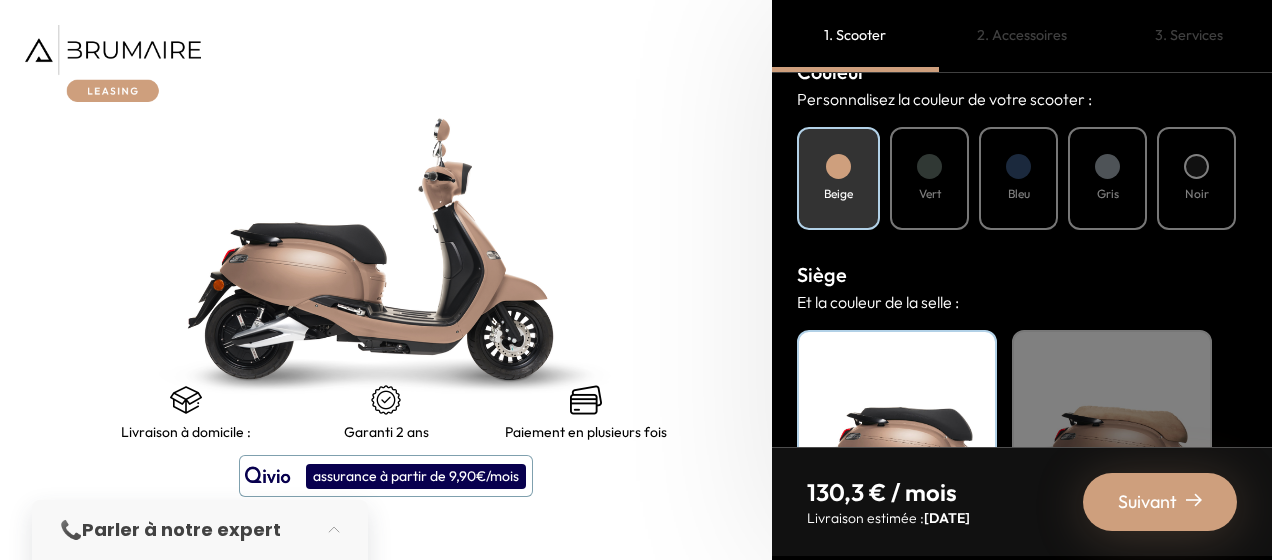 click on "Vert" at bounding box center [929, 178] 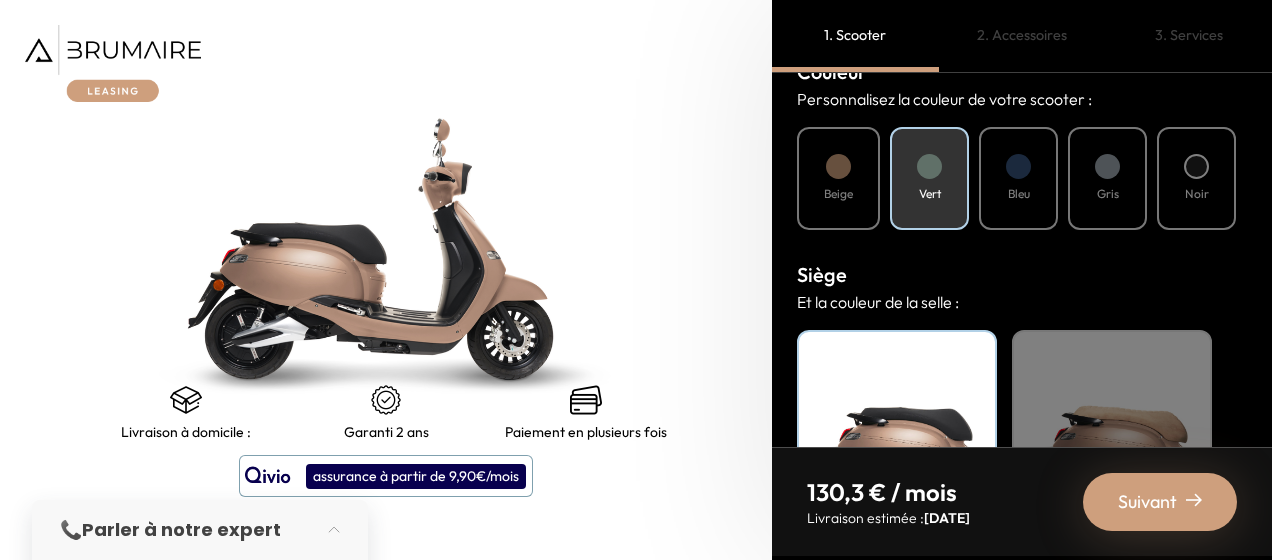 click at bounding box center [1018, 166] 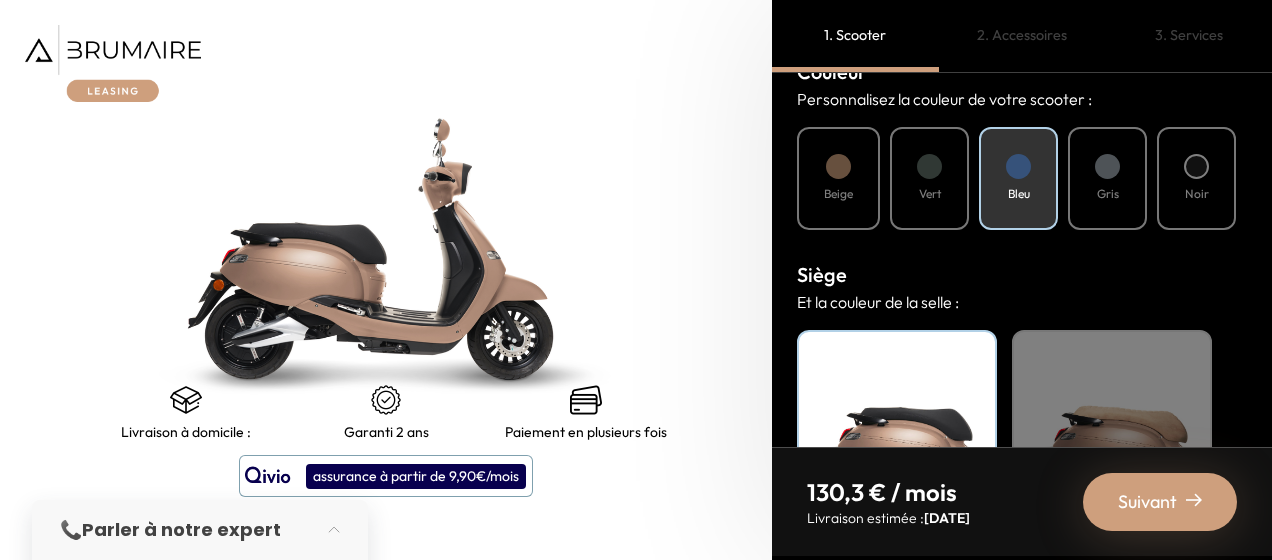 click on "Gris" at bounding box center (1107, 178) 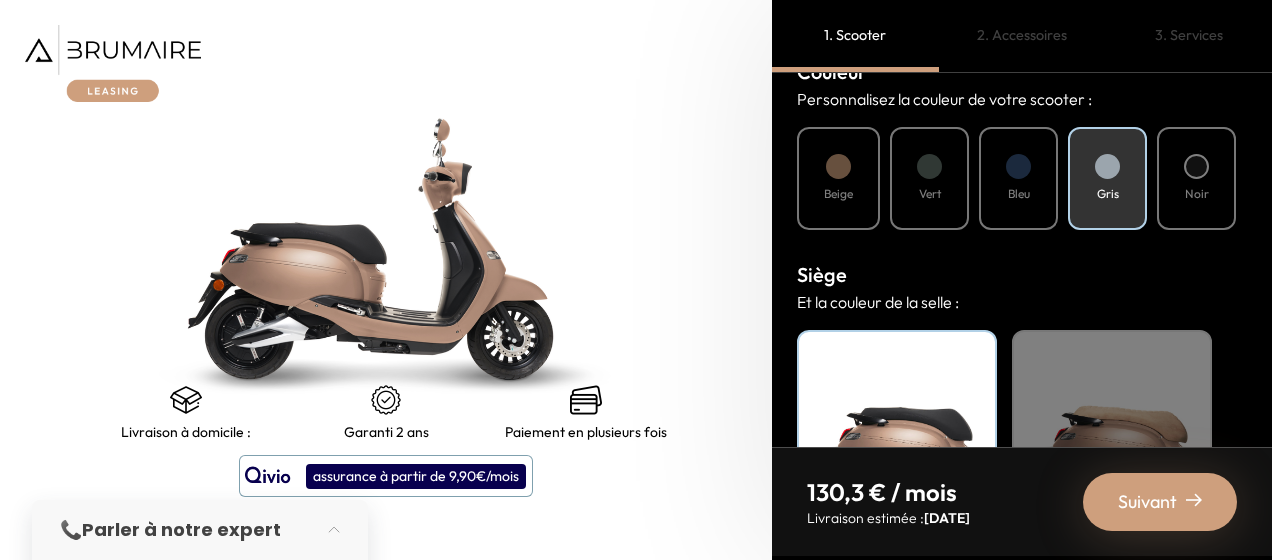 click on "Noir" at bounding box center (1196, 178) 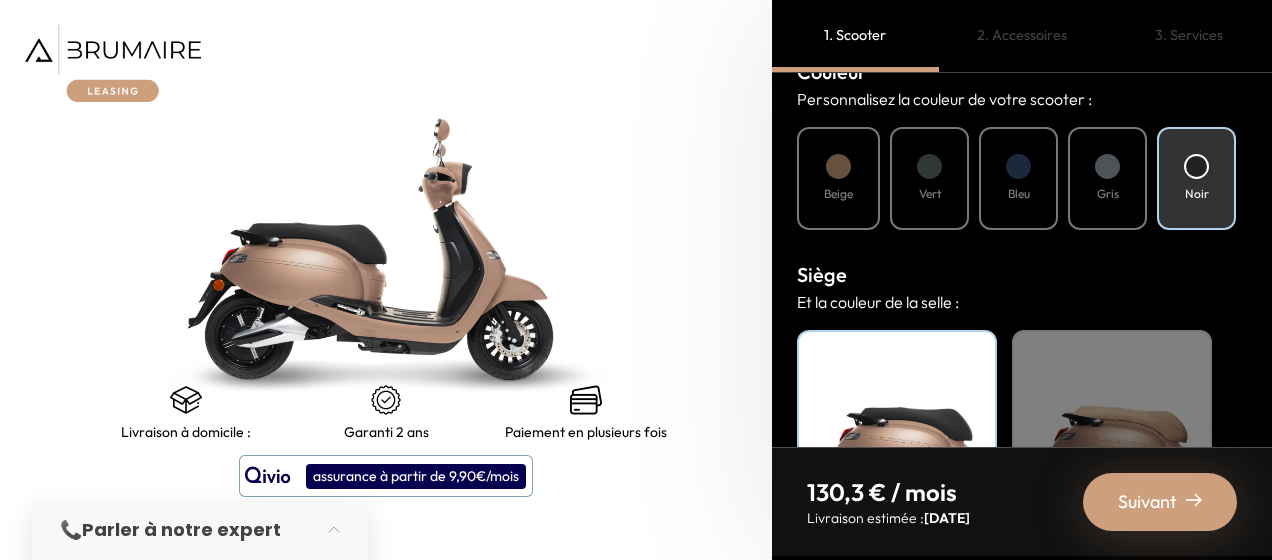 click at bounding box center [838, 166] 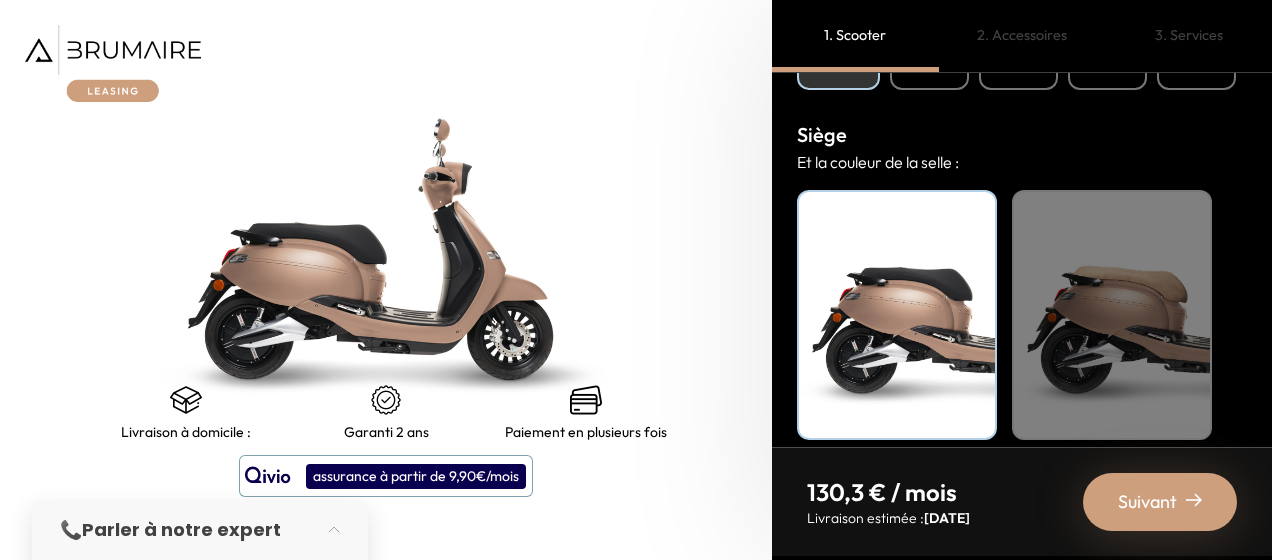 scroll, scrollTop: 898, scrollLeft: 0, axis: vertical 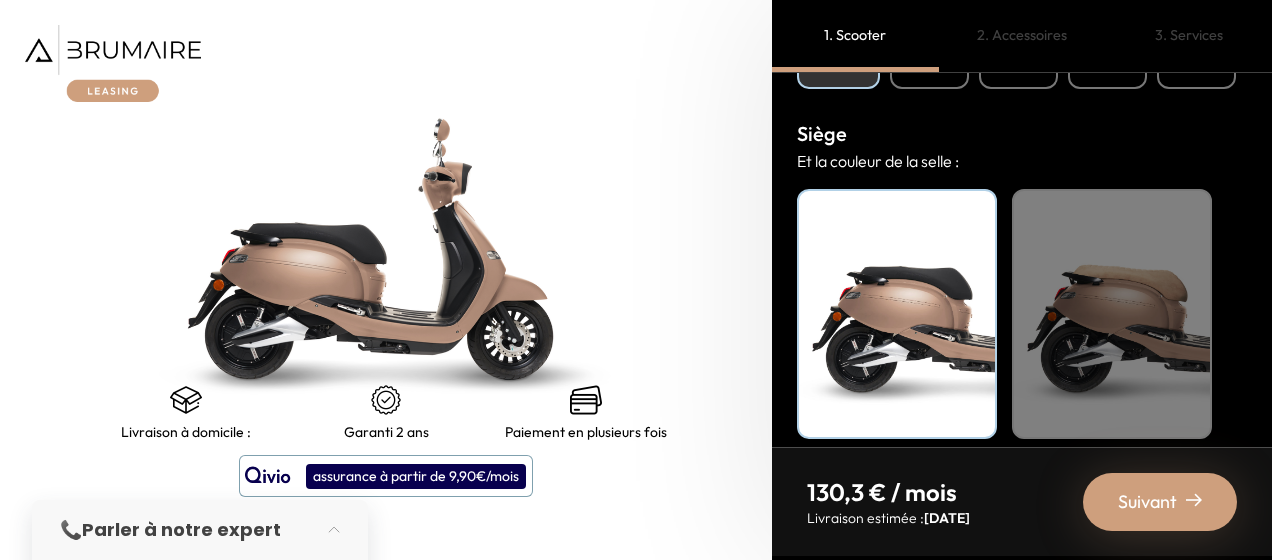 click on "Beige" at bounding box center (1112, 314) 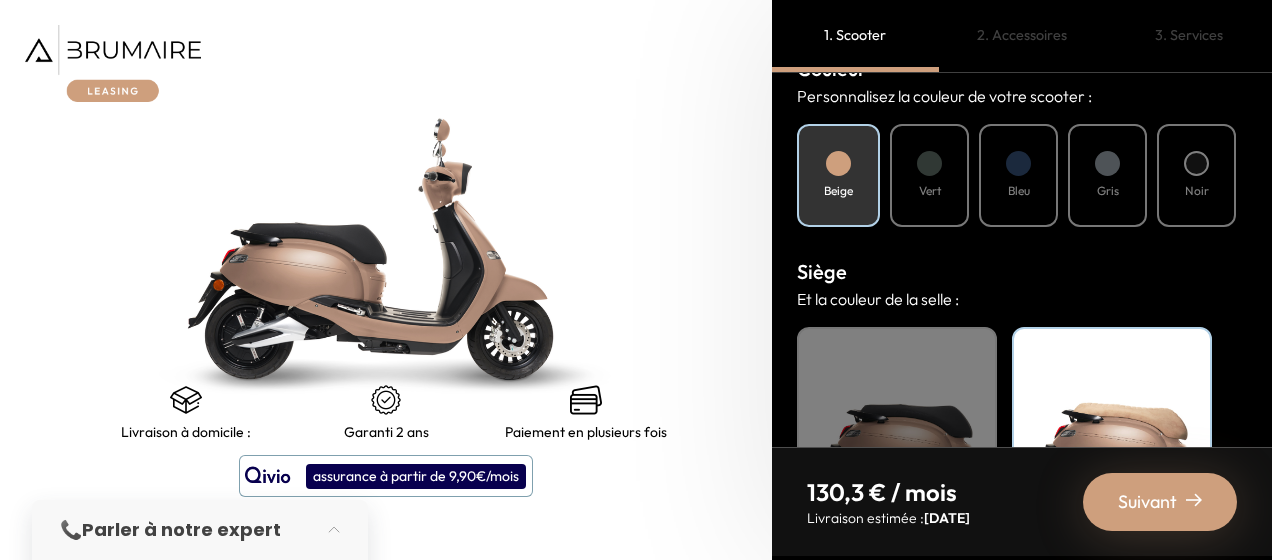 scroll, scrollTop: 736, scrollLeft: 0, axis: vertical 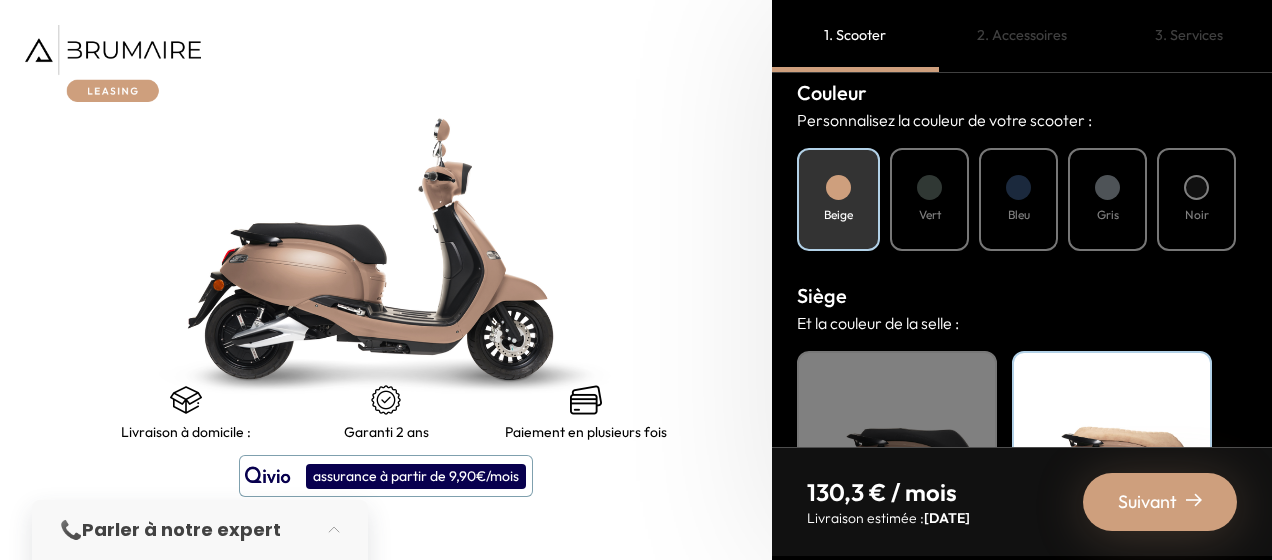 click at bounding box center [1018, 187] 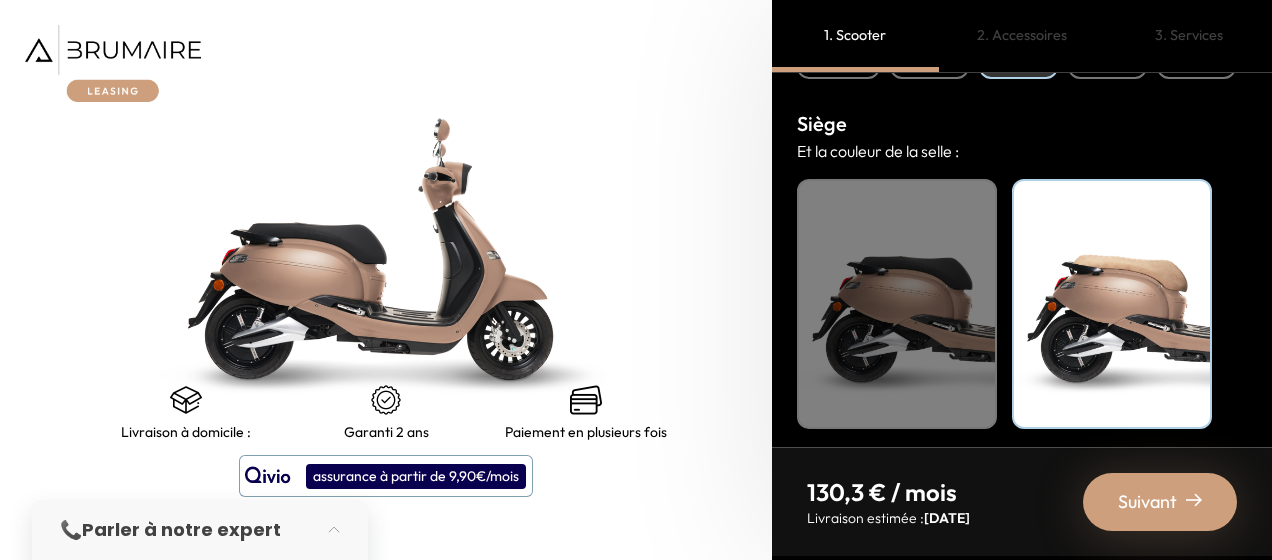 scroll, scrollTop: 915, scrollLeft: 0, axis: vertical 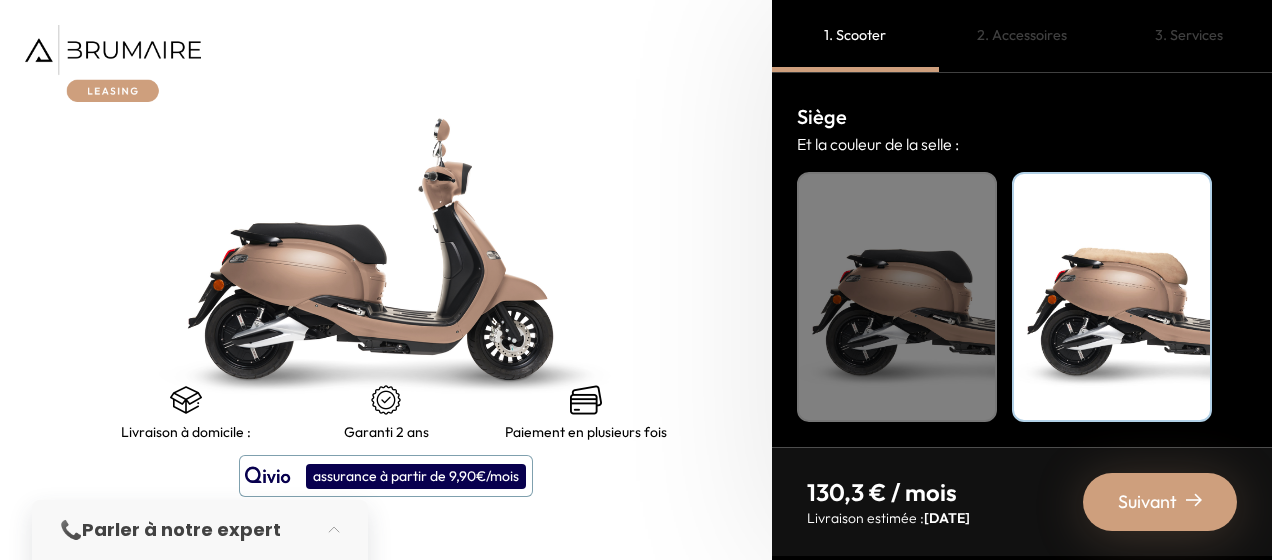 click on "Suivant" at bounding box center (1147, 502) 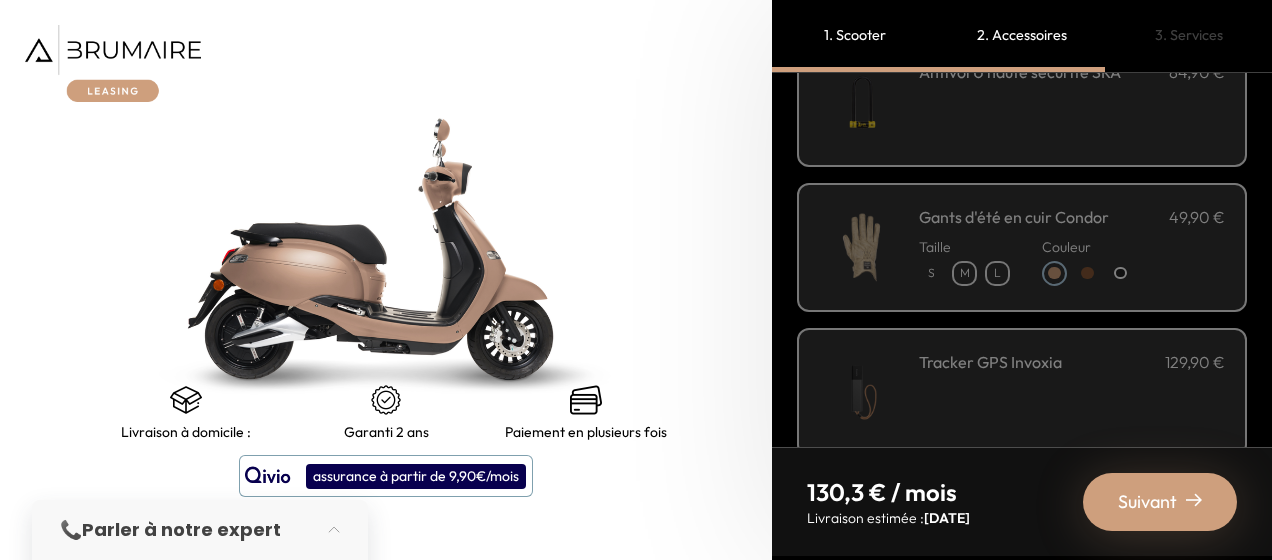 scroll, scrollTop: 0, scrollLeft: 0, axis: both 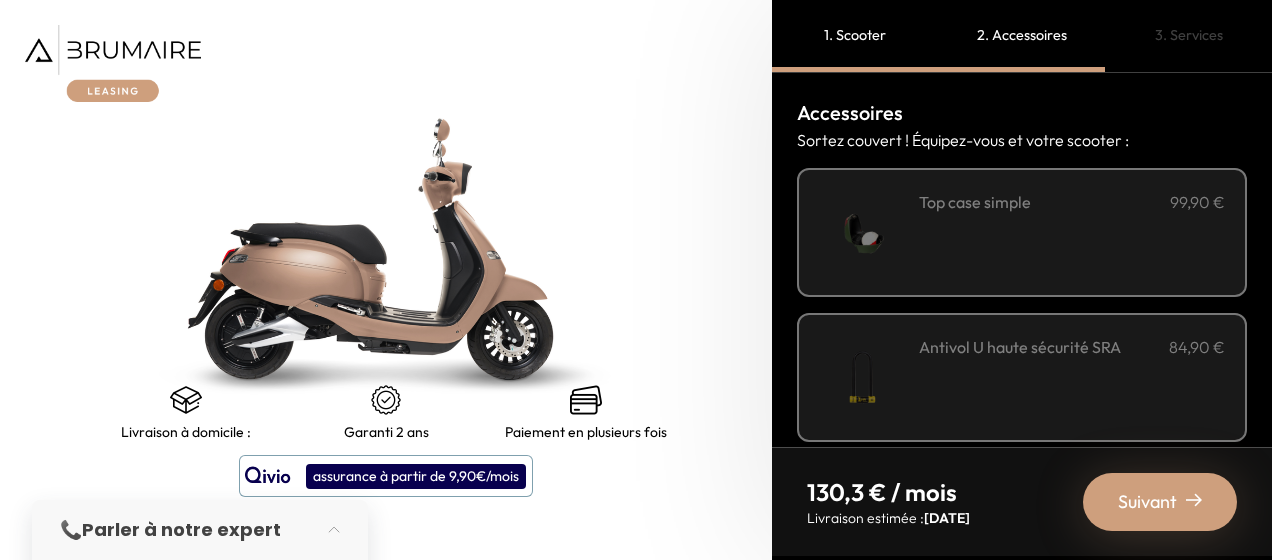 click at bounding box center [386, 63] 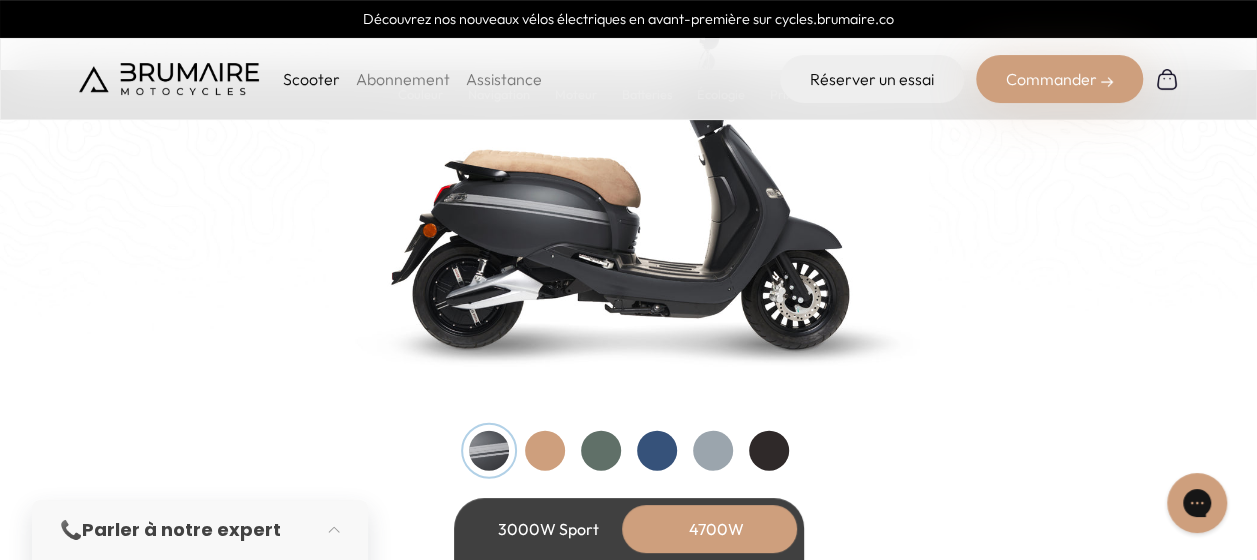 scroll, scrollTop: 2100, scrollLeft: 0, axis: vertical 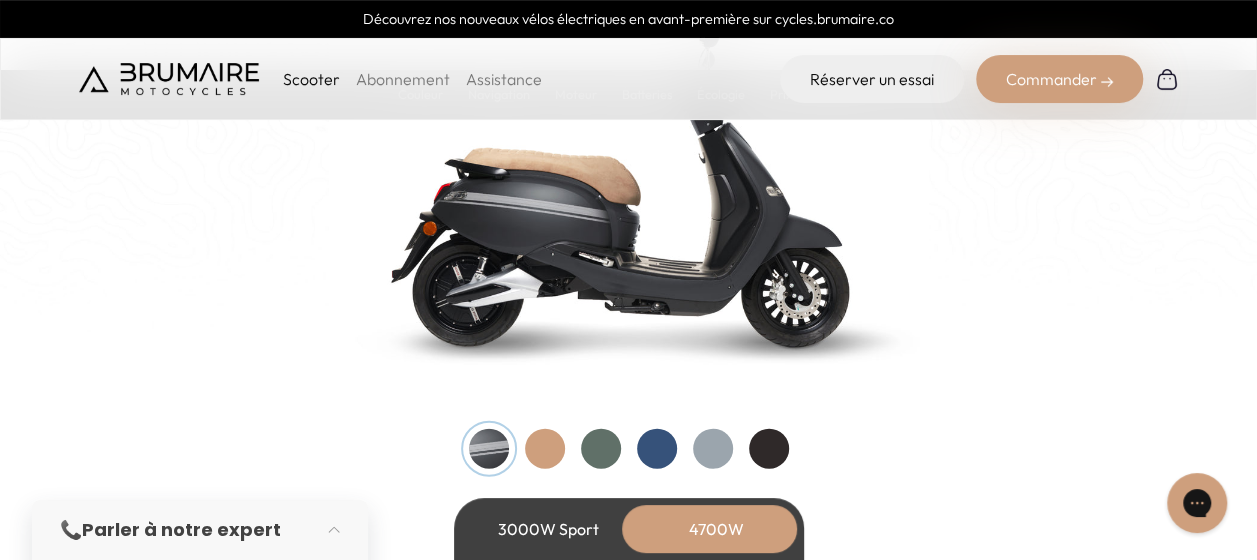 click at bounding box center (545, 449) 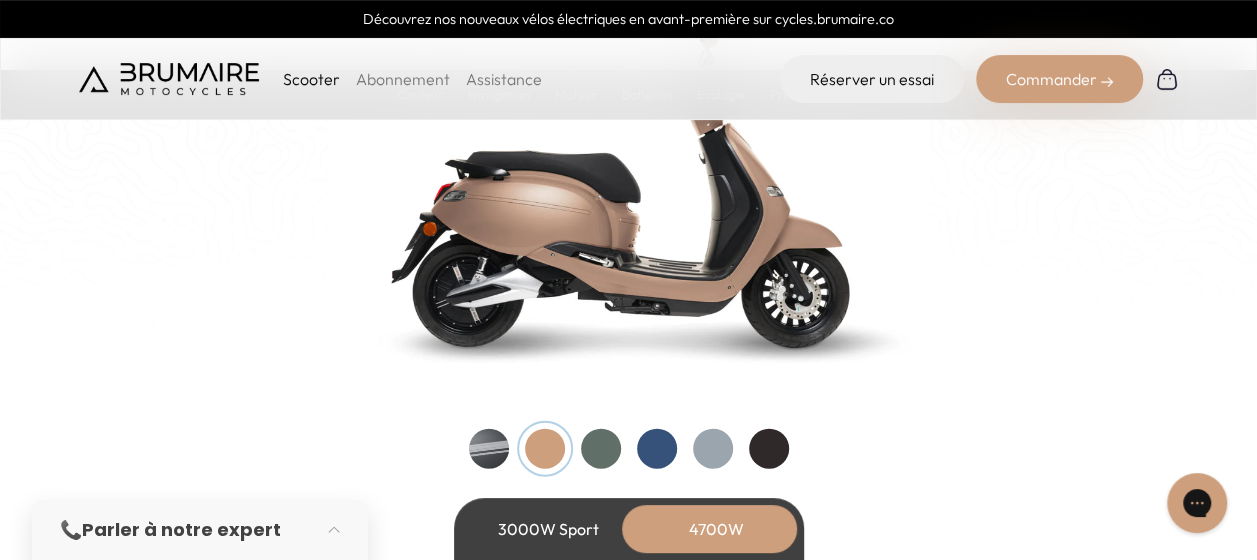click at bounding box center [629, 449] 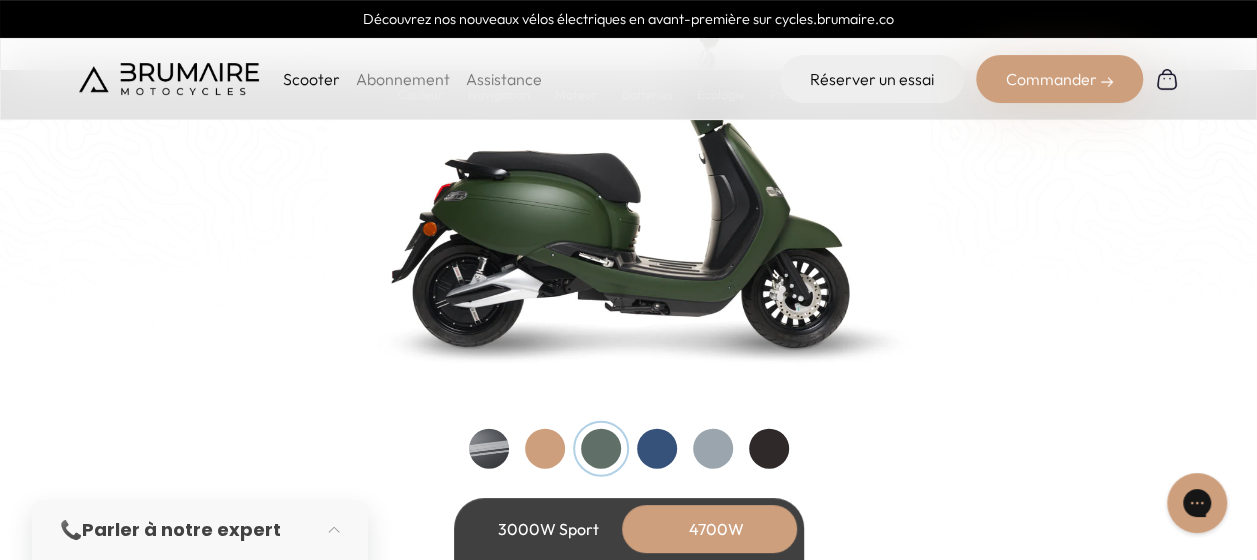 click at bounding box center (657, 449) 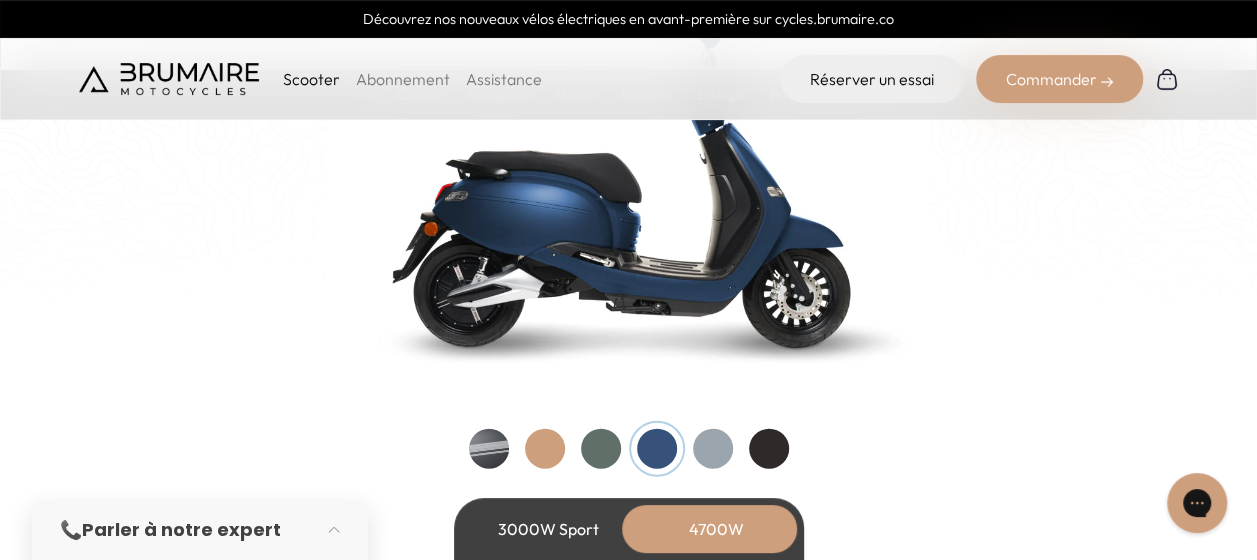 click at bounding box center [713, 449] 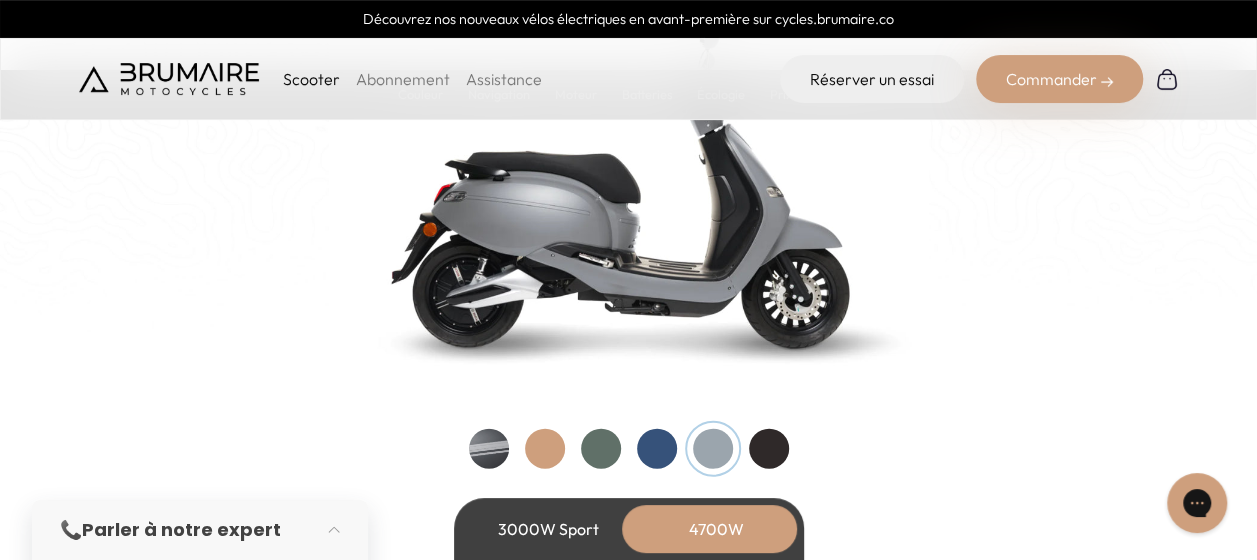 click at bounding box center (769, 449) 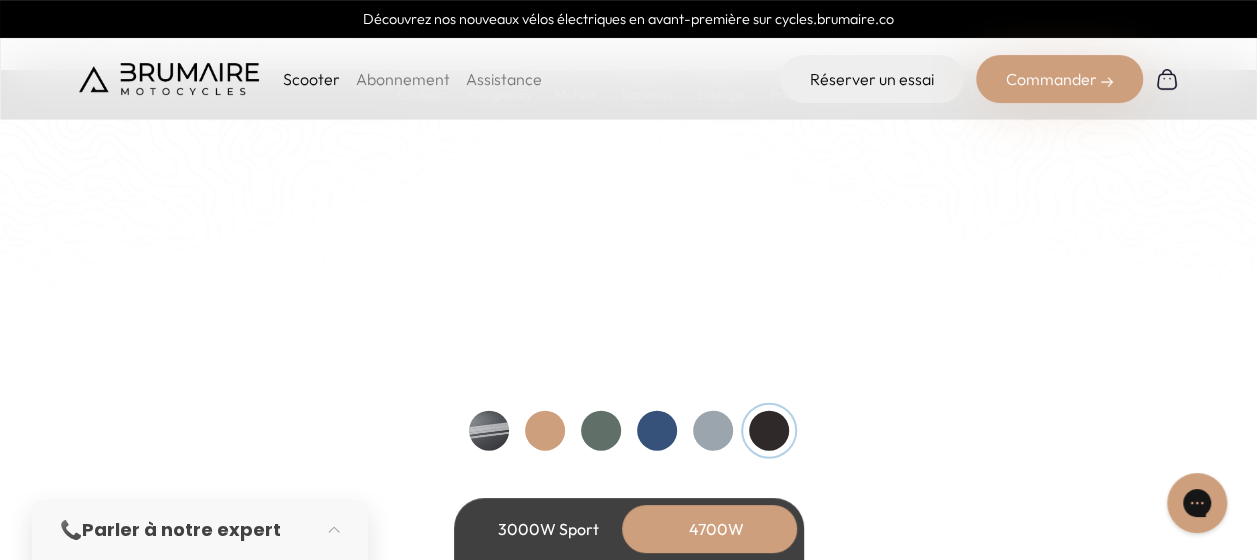 scroll, scrollTop: 2200, scrollLeft: 0, axis: vertical 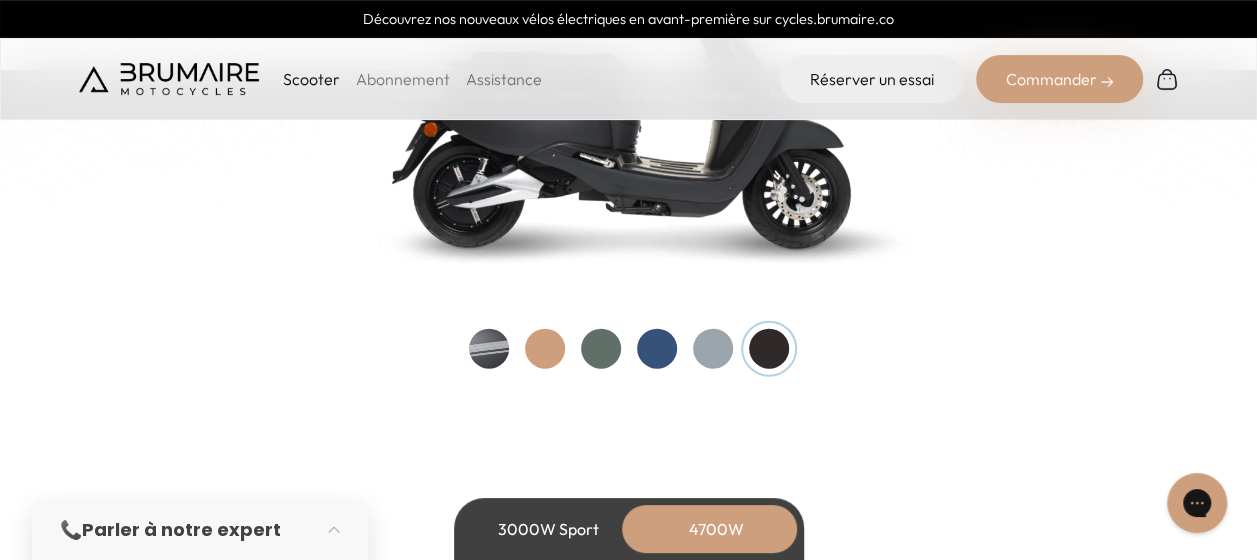 click at bounding box center (545, 349) 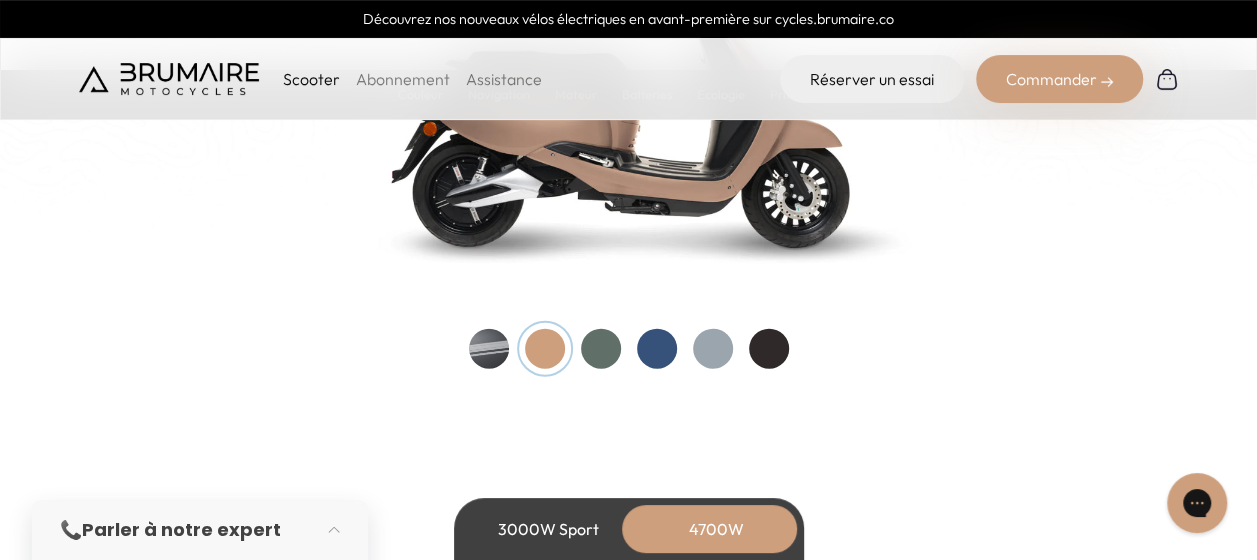 click at bounding box center (489, 349) 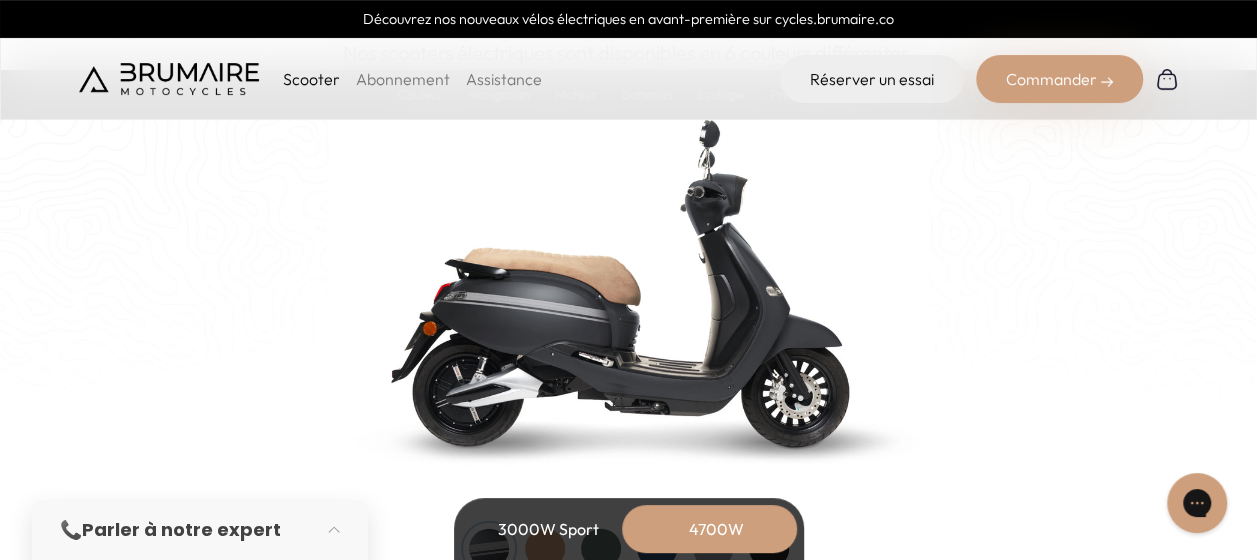 scroll, scrollTop: 2100, scrollLeft: 0, axis: vertical 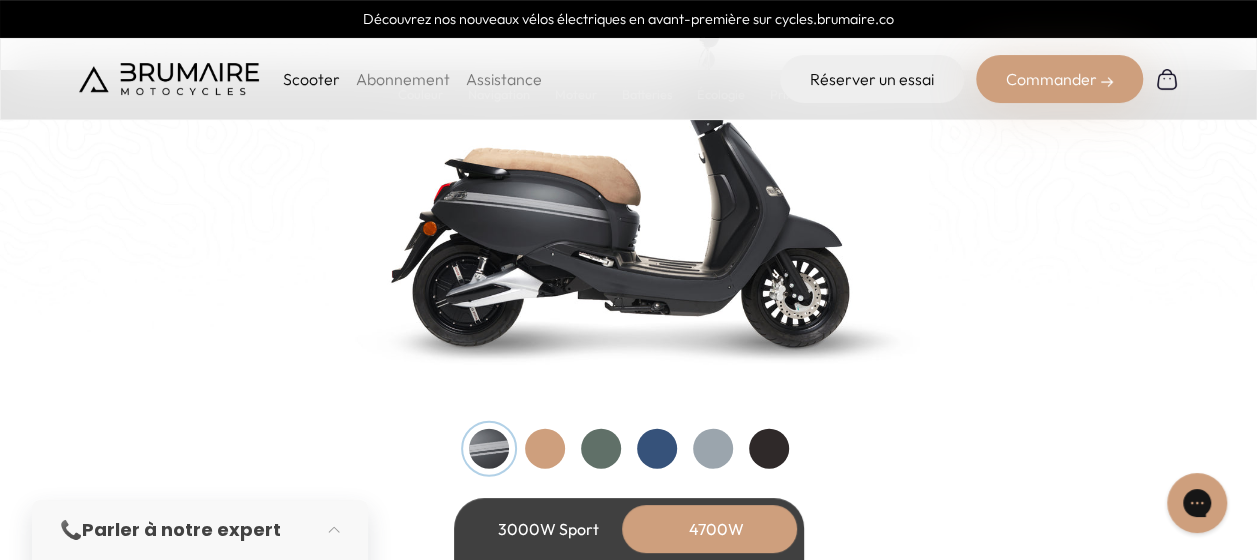 click at bounding box center [601, 449] 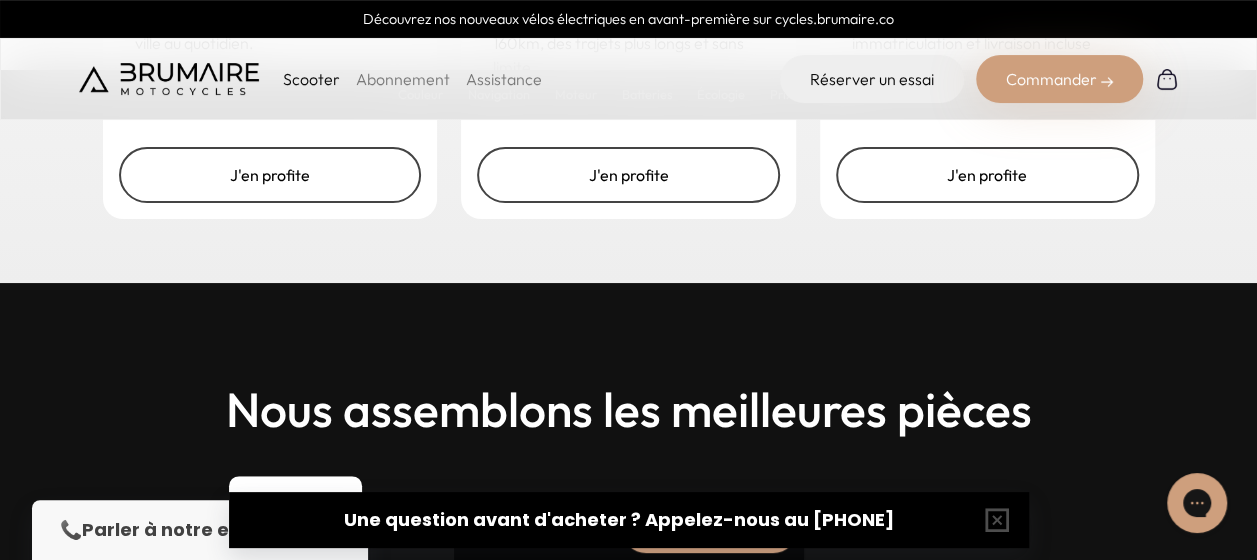 scroll, scrollTop: 4516, scrollLeft: 0, axis: vertical 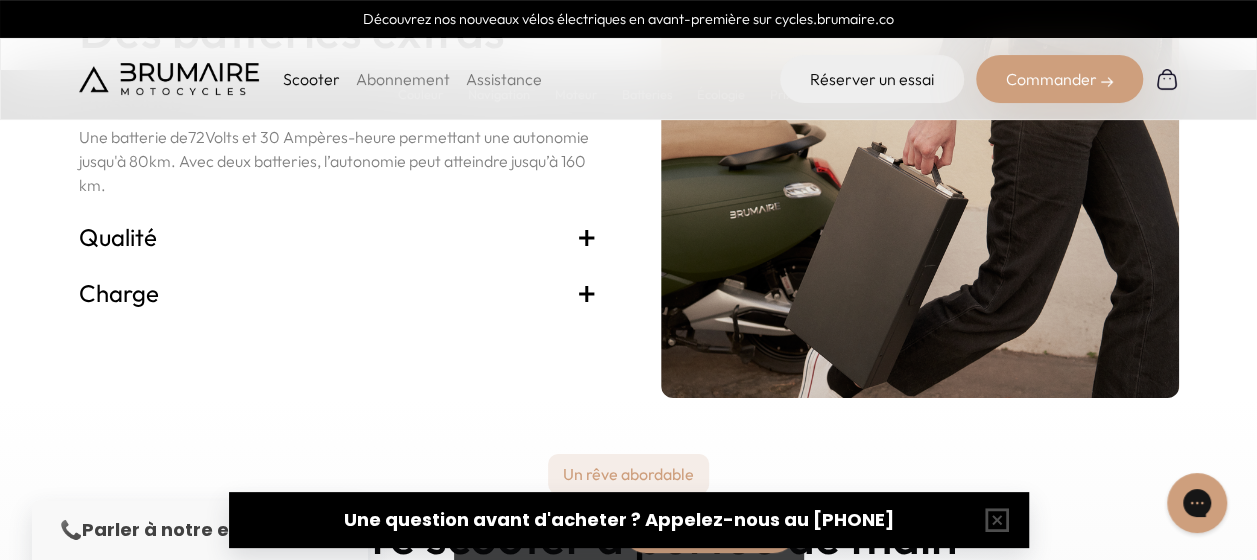 click at bounding box center (169, 79) 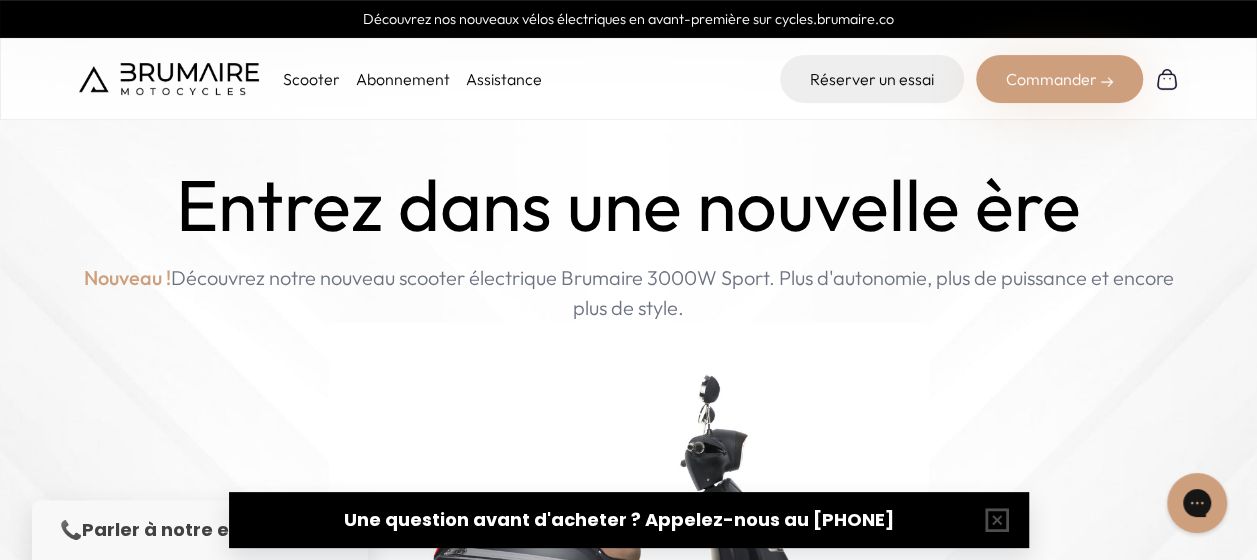scroll, scrollTop: 0, scrollLeft: 0, axis: both 